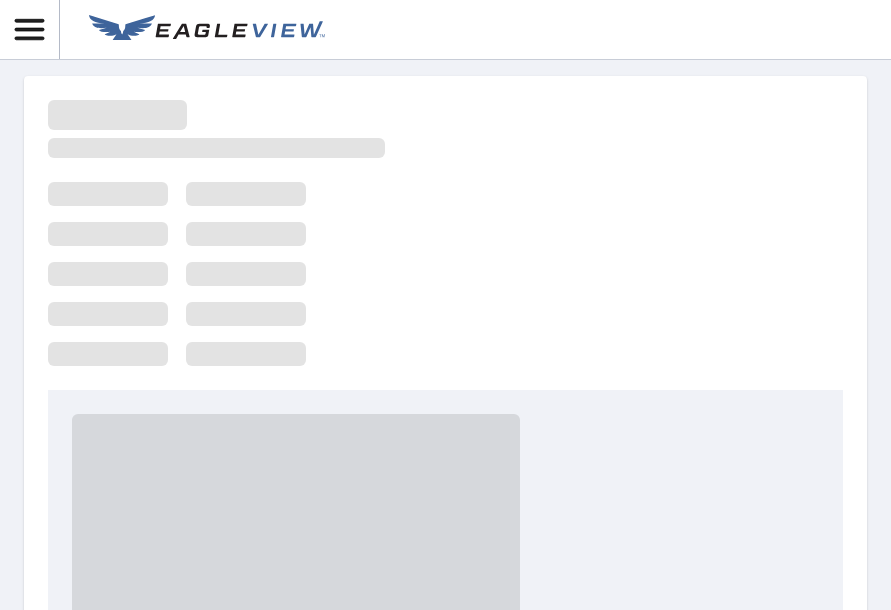 scroll, scrollTop: 0, scrollLeft: 0, axis: both 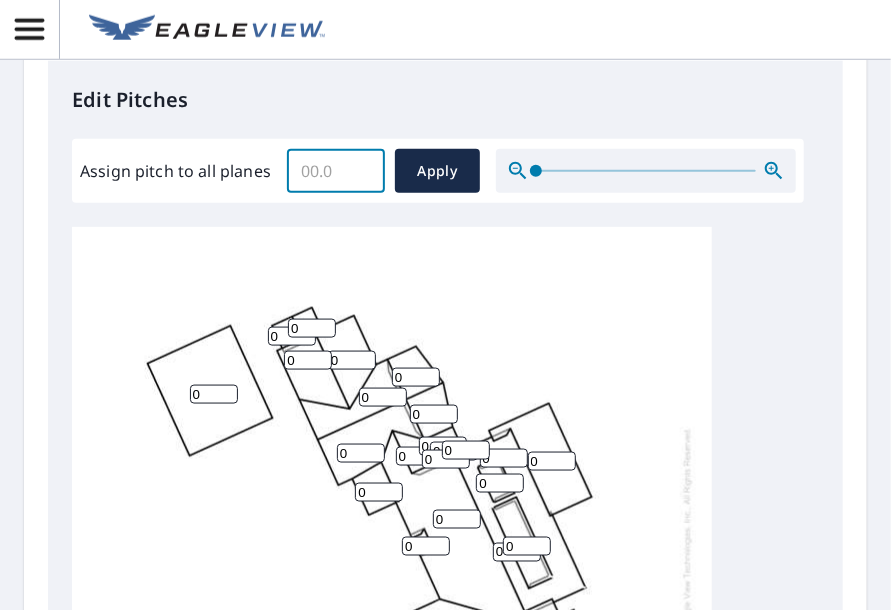 click on "Assign pitch to all planes" at bounding box center [336, 171] 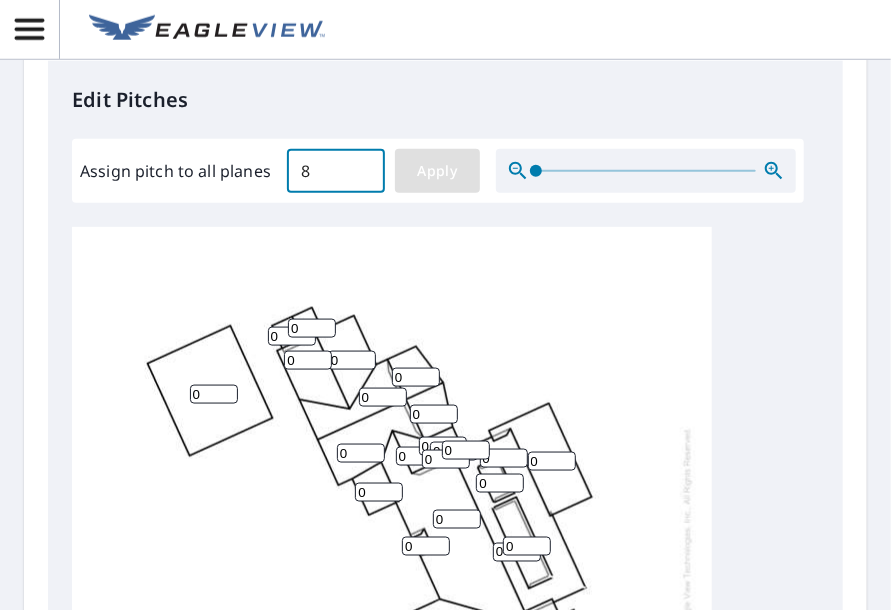 type on "8" 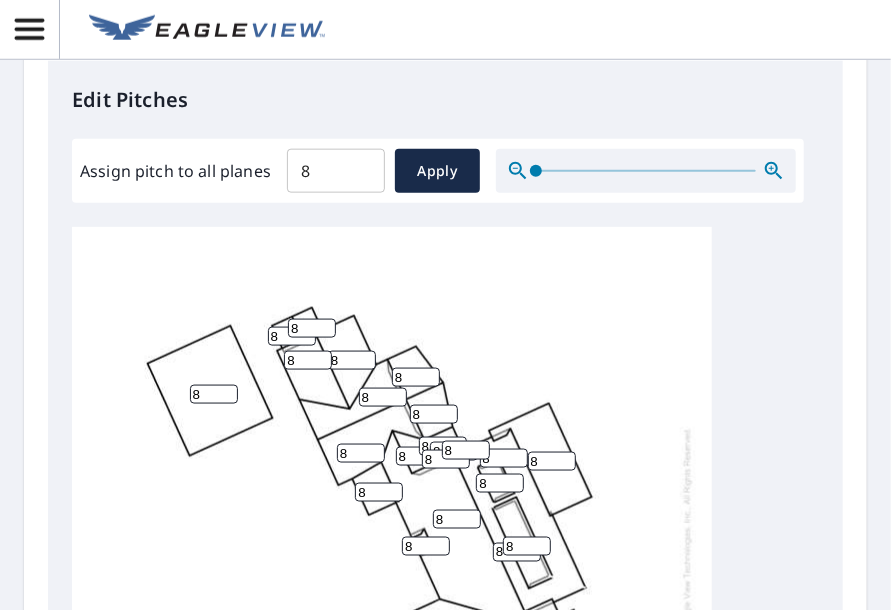scroll, scrollTop: 20, scrollLeft: 0, axis: vertical 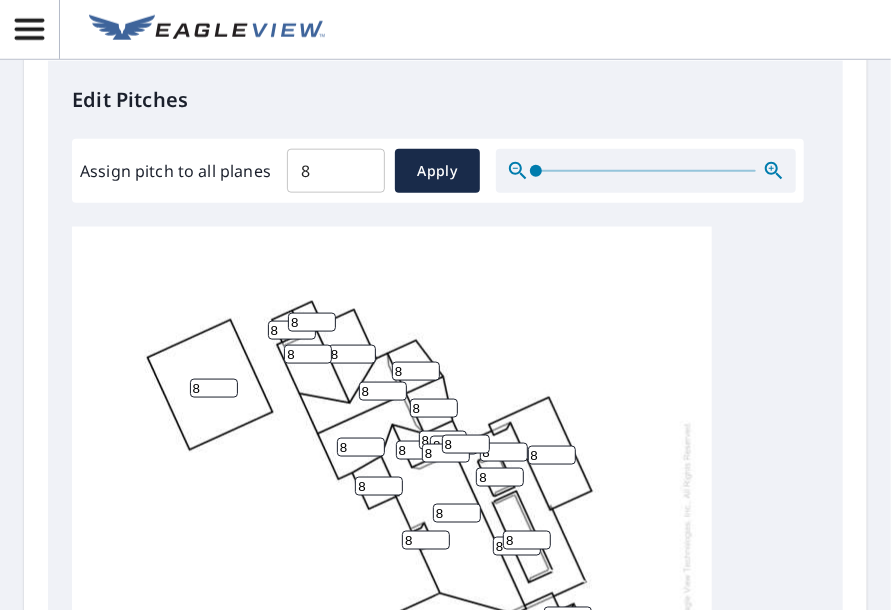 click on "8" at bounding box center (552, 455) 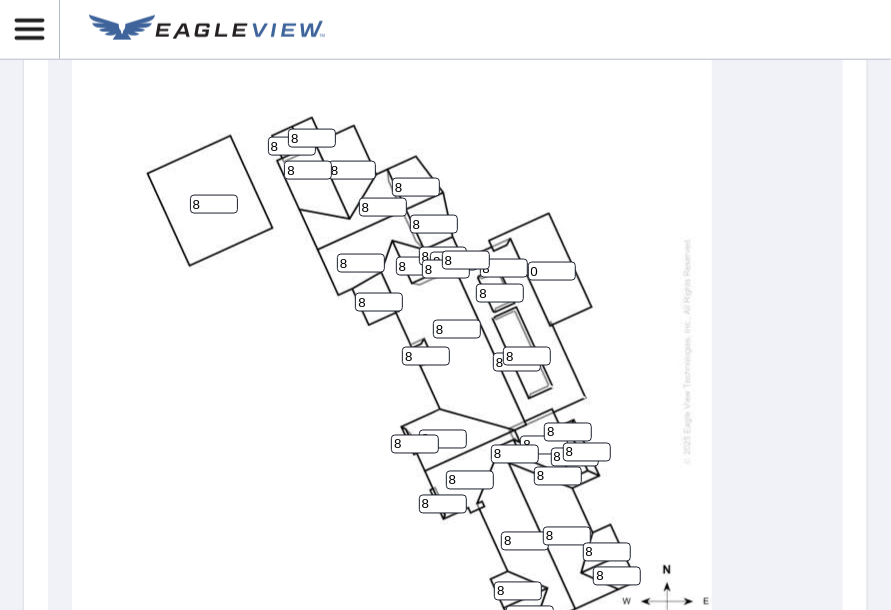 scroll, scrollTop: 966, scrollLeft: 0, axis: vertical 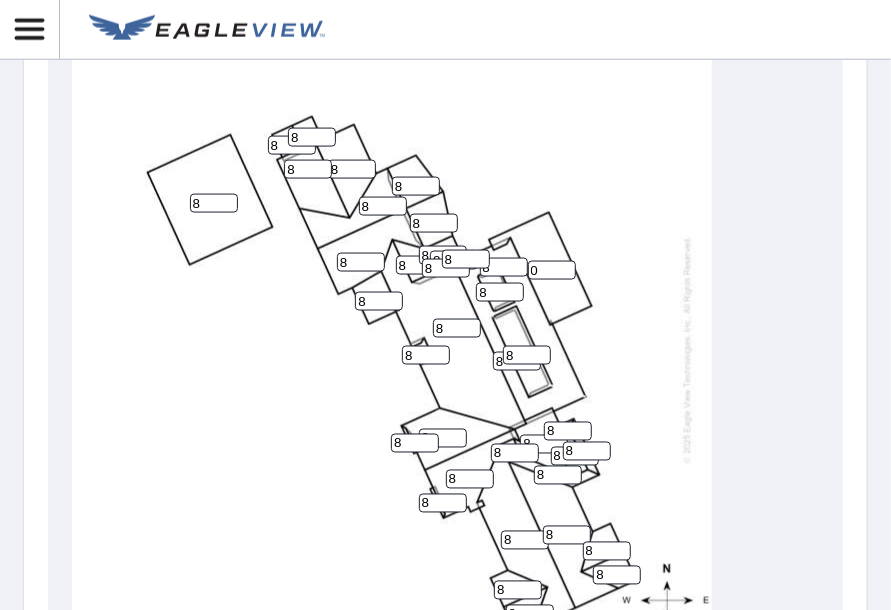 type on "0" 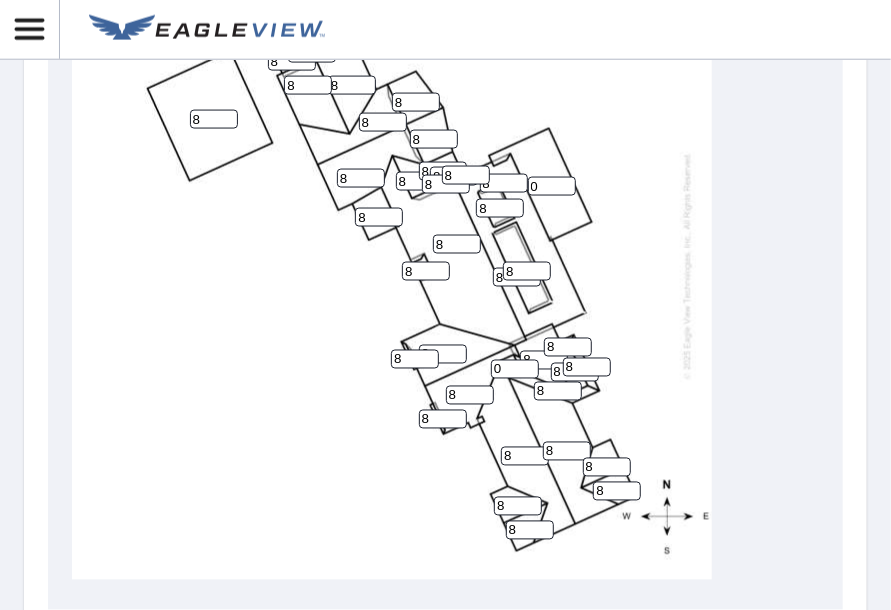 scroll, scrollTop: 1051, scrollLeft: 0, axis: vertical 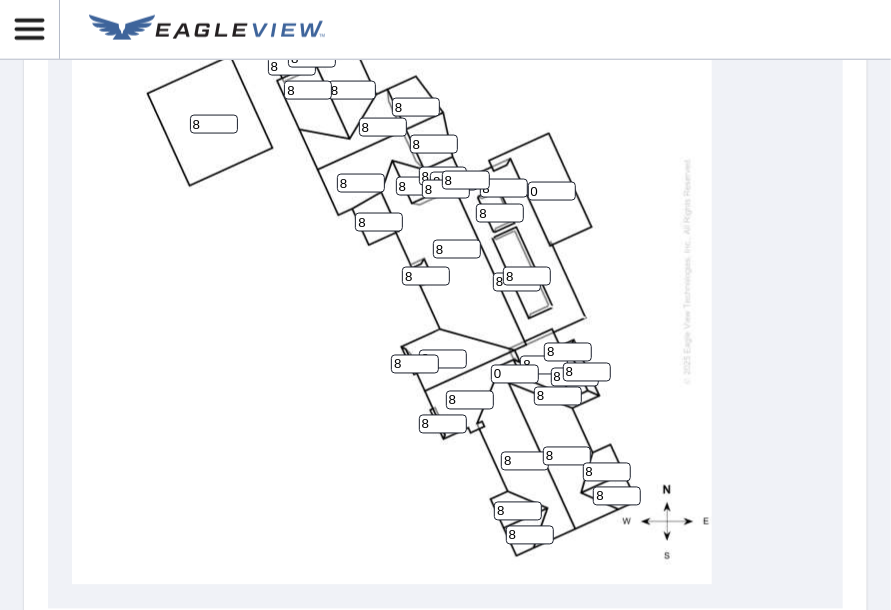 type on "0" 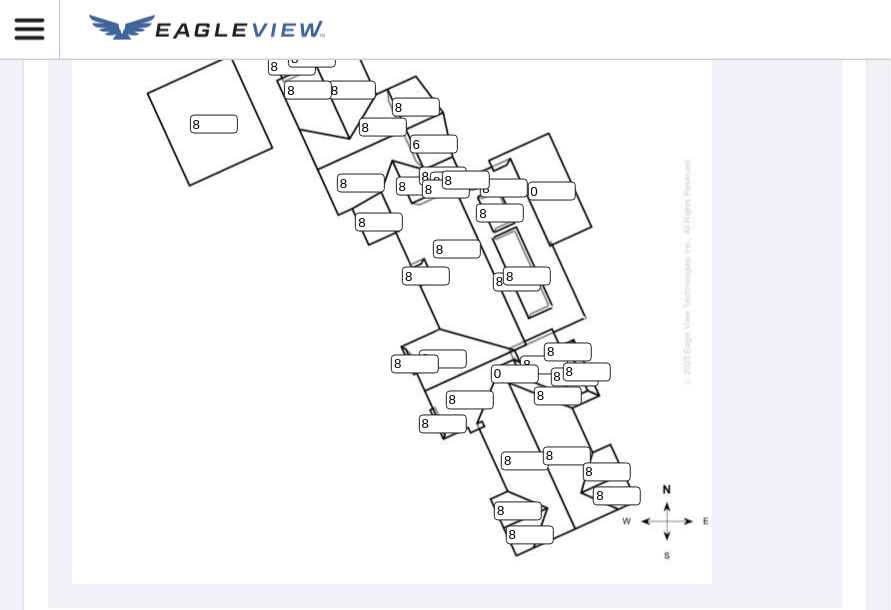 type on "8" 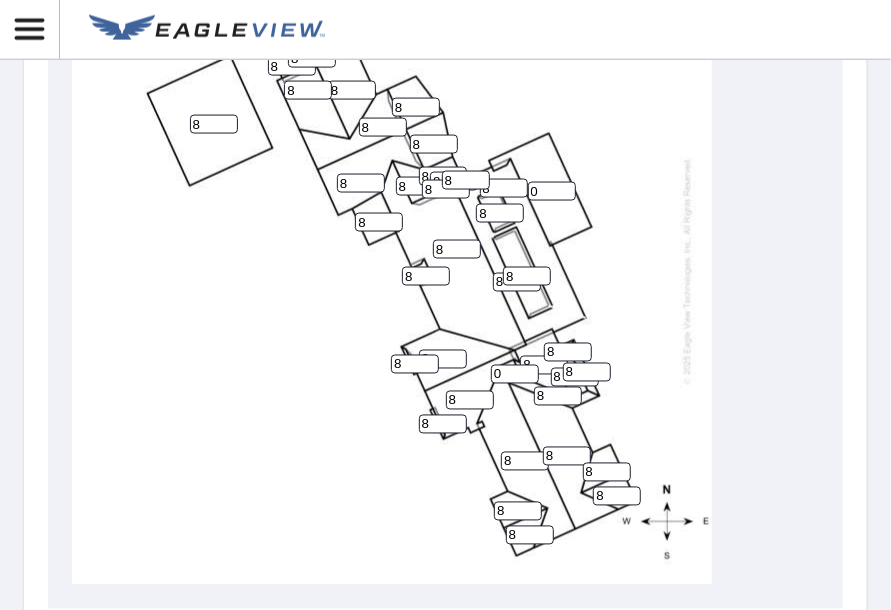 scroll, scrollTop: 1043, scrollLeft: 0, axis: vertical 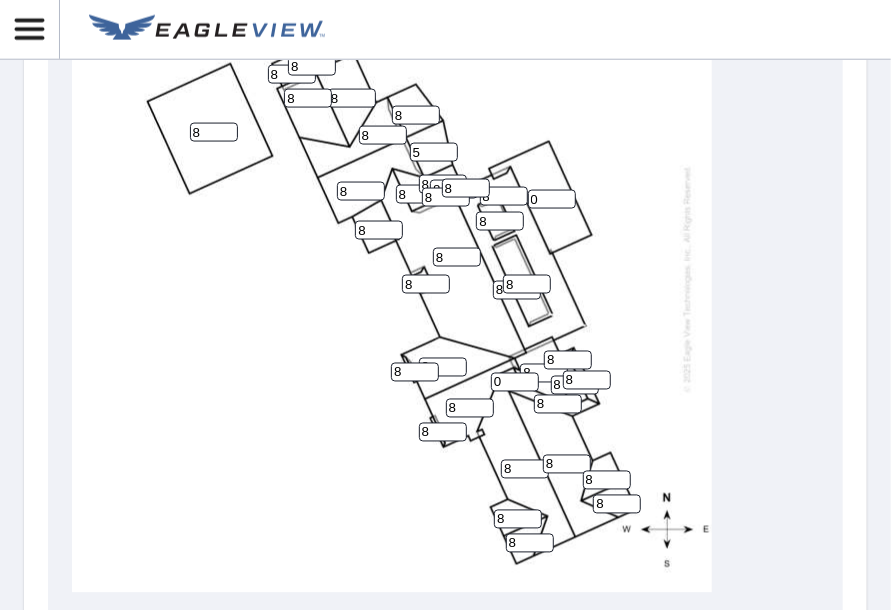 type on "5" 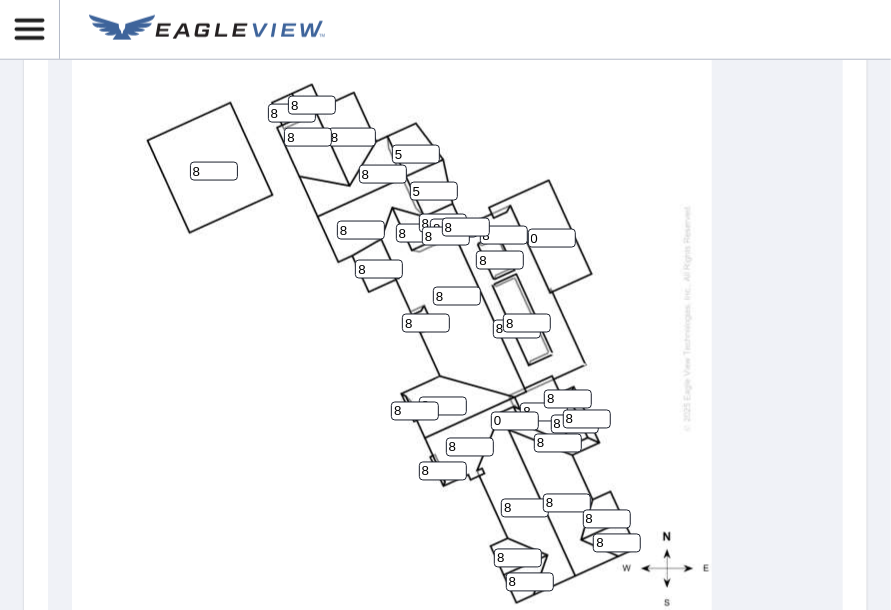 scroll, scrollTop: 1003, scrollLeft: 0, axis: vertical 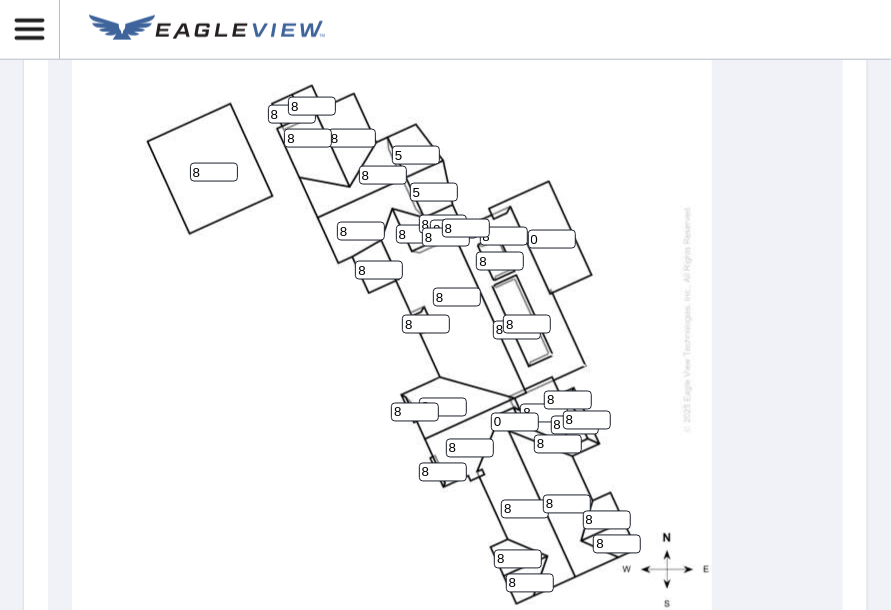 type on "5" 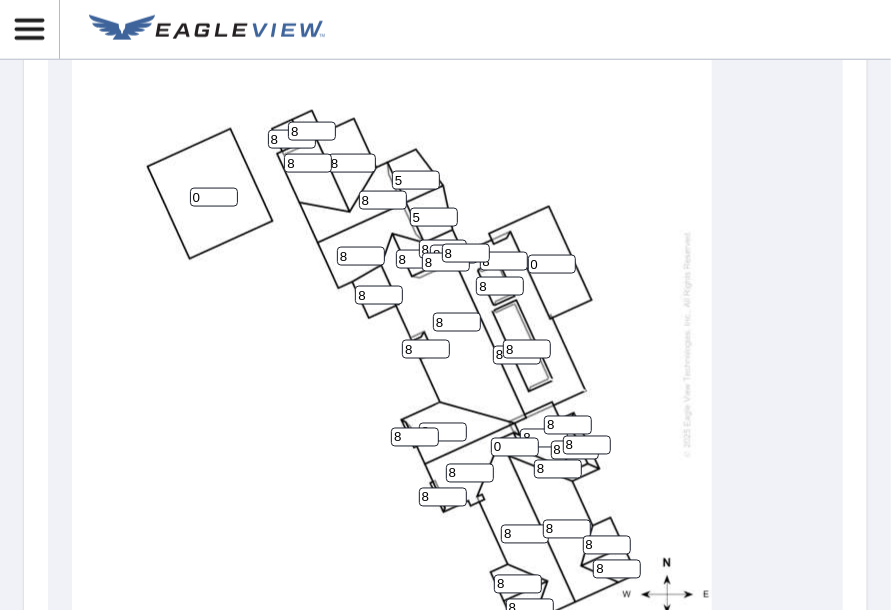 scroll, scrollTop: 979, scrollLeft: 0, axis: vertical 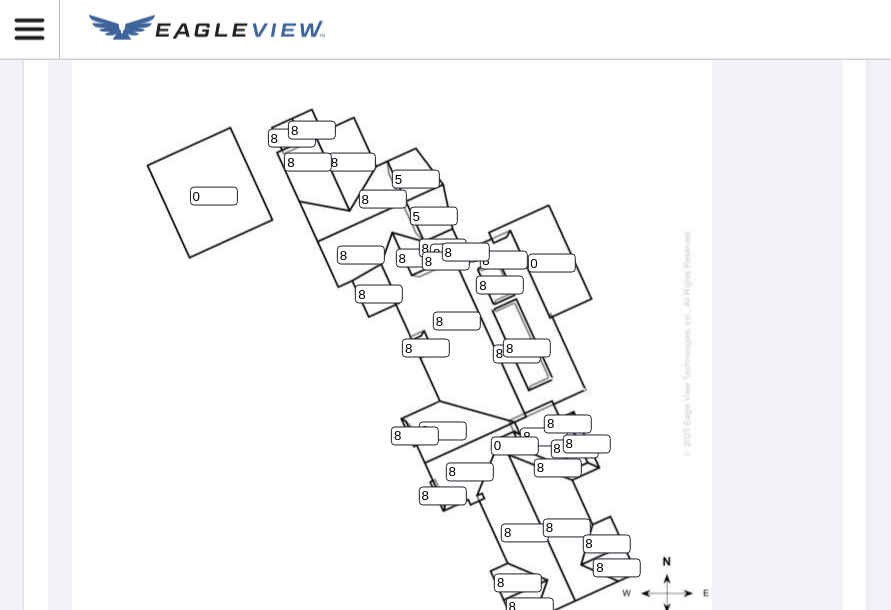 type on "0" 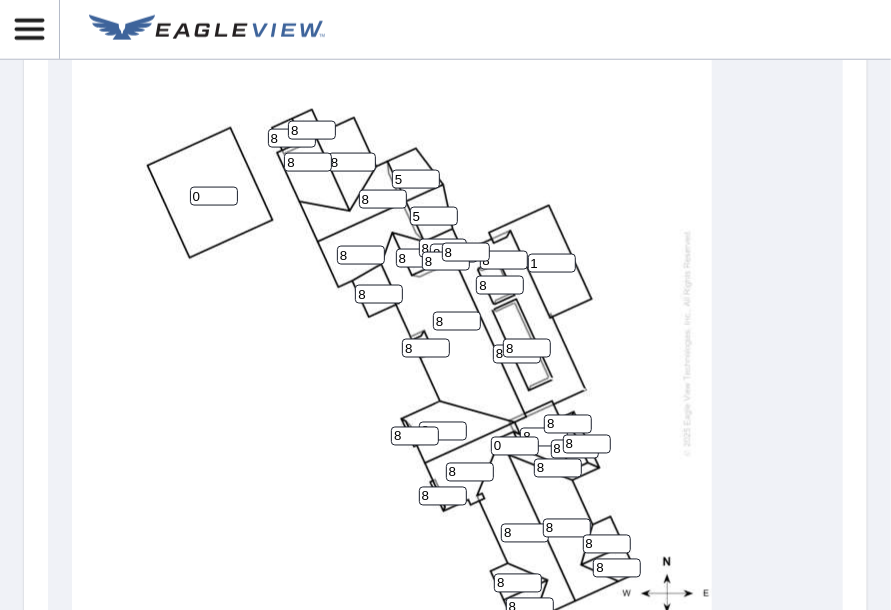 scroll, scrollTop: 20, scrollLeft: 0, axis: vertical 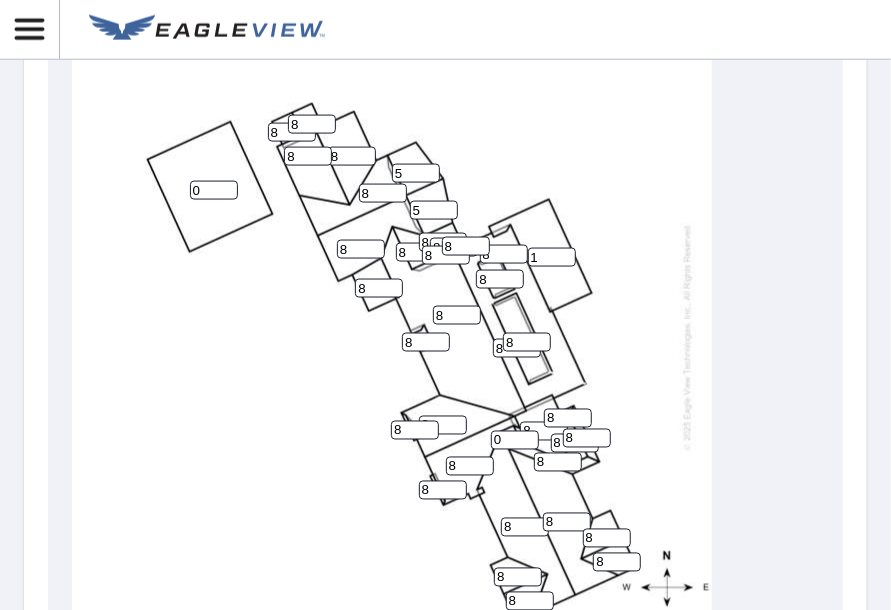 type on "1" 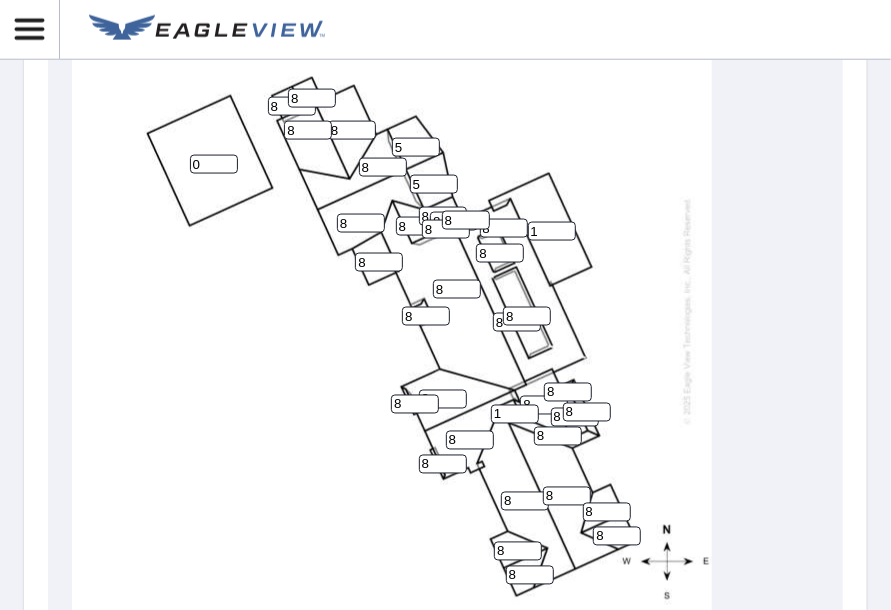 scroll, scrollTop: 1008, scrollLeft: 0, axis: vertical 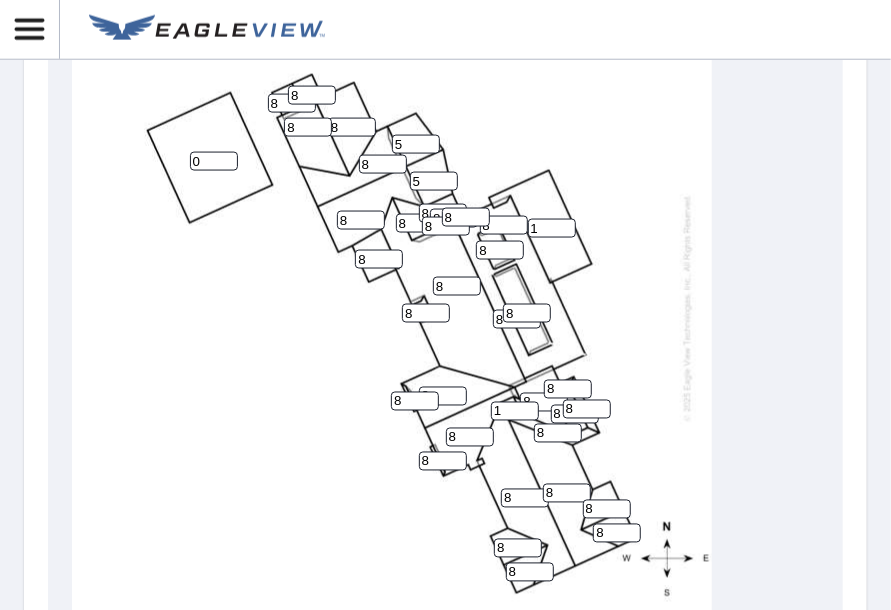 type on "1" 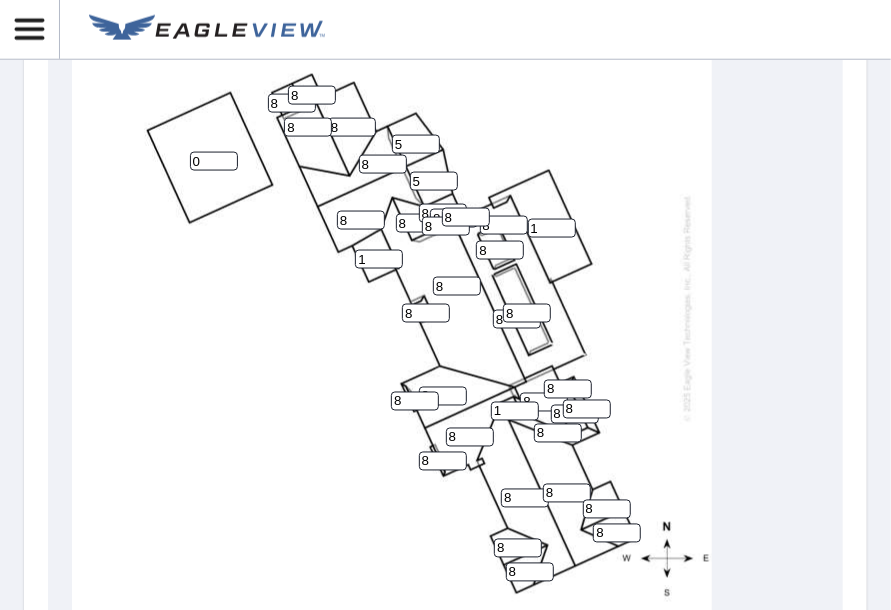 type on "1" 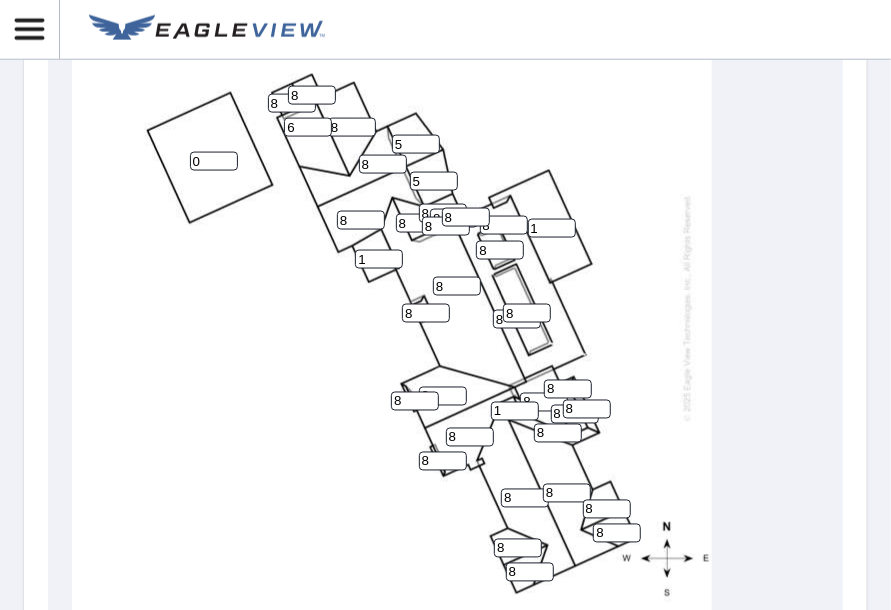 type on "6" 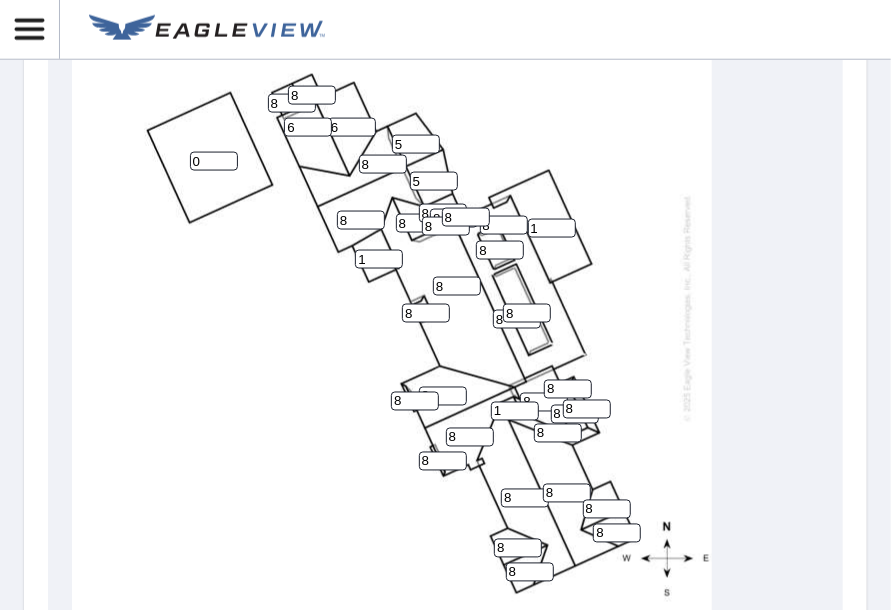 type on "6" 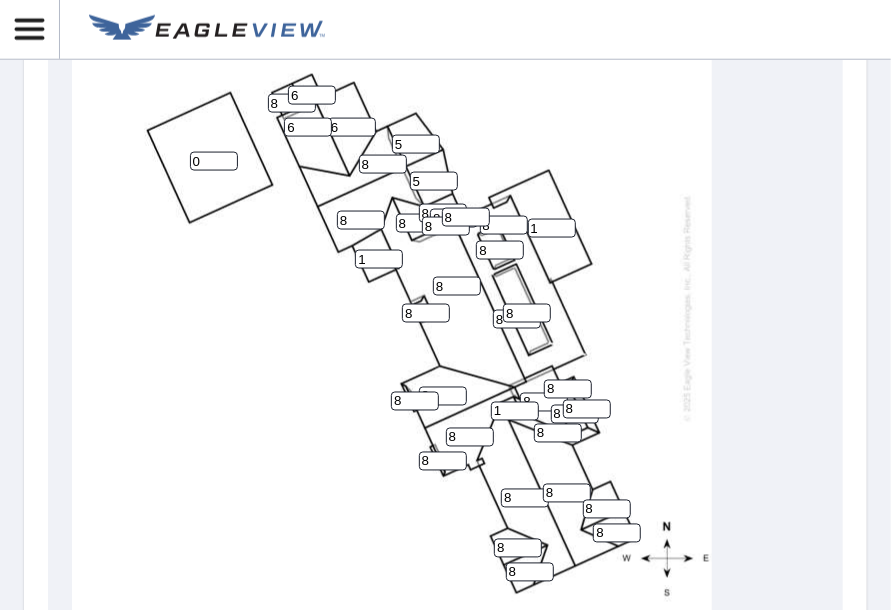 type on "6" 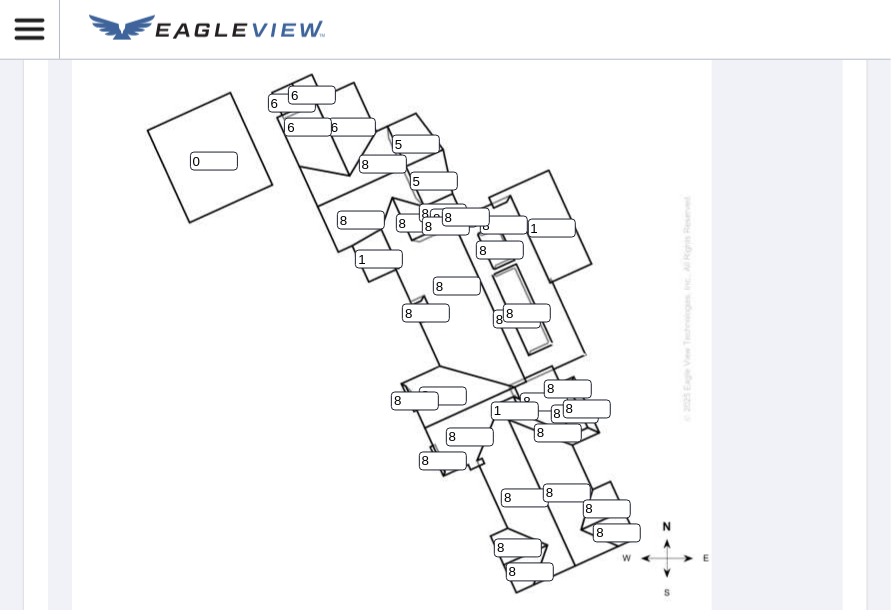 type on "6" 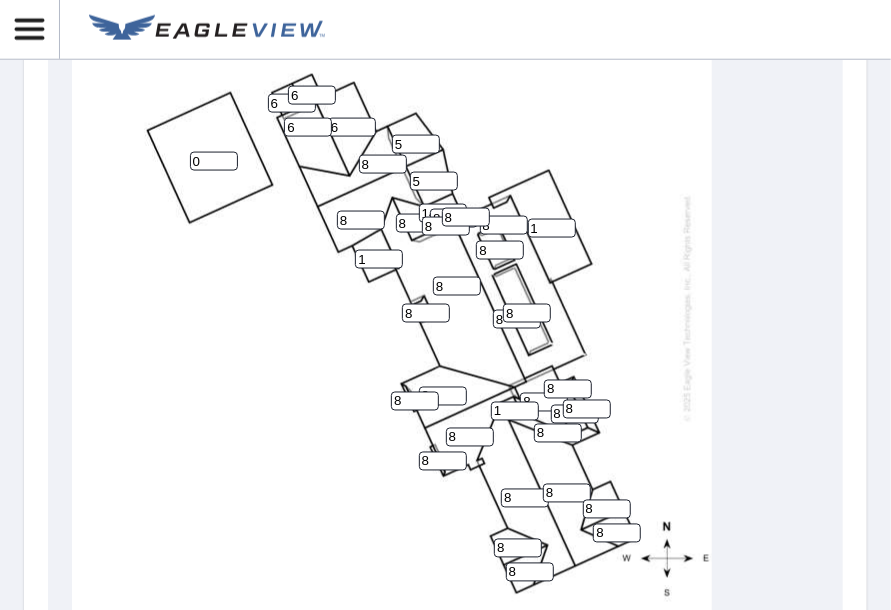 type on "14" 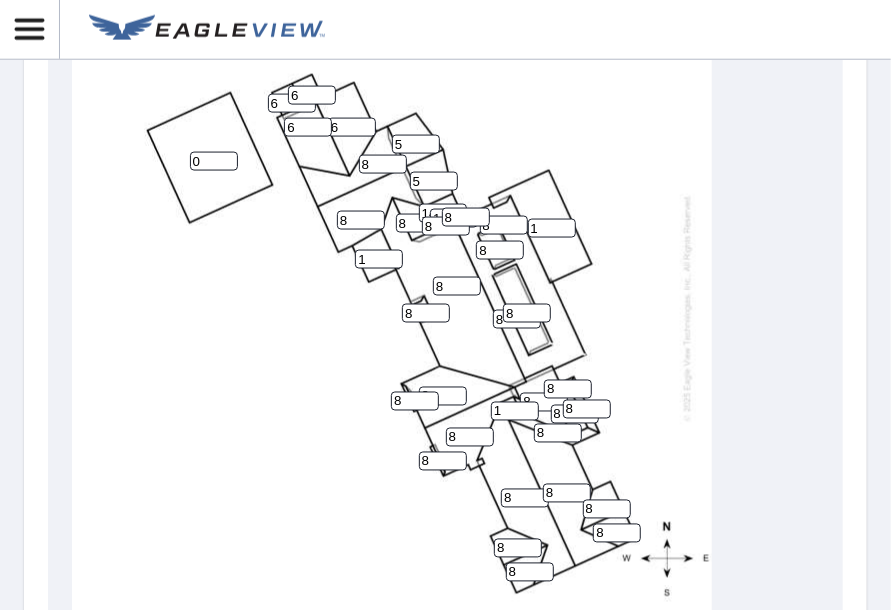 scroll, scrollTop: 1021, scrollLeft: 0, axis: vertical 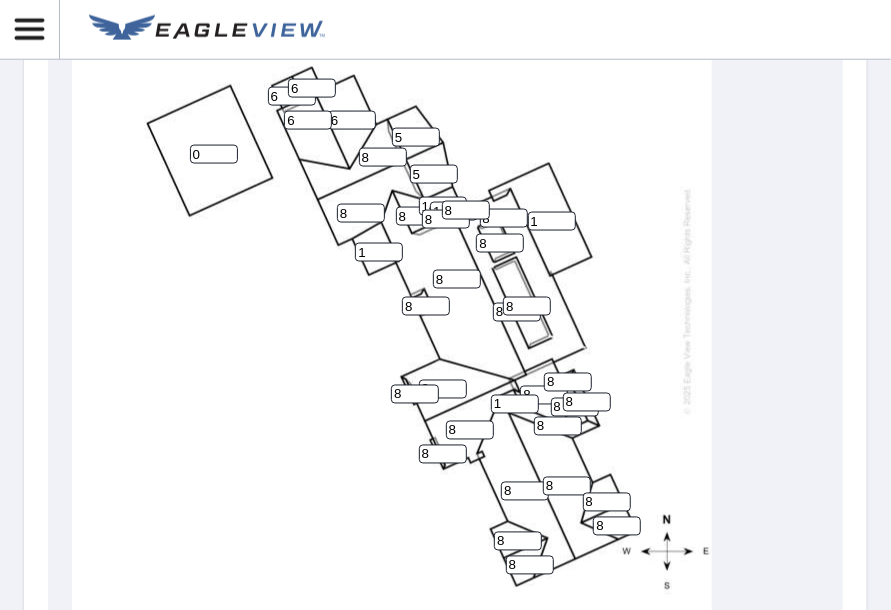 type on "1" 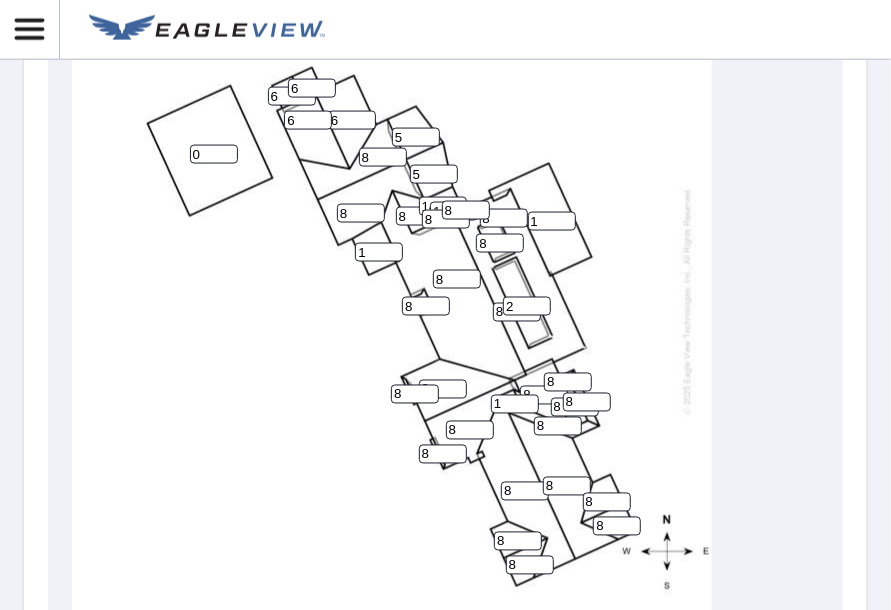 type on "2" 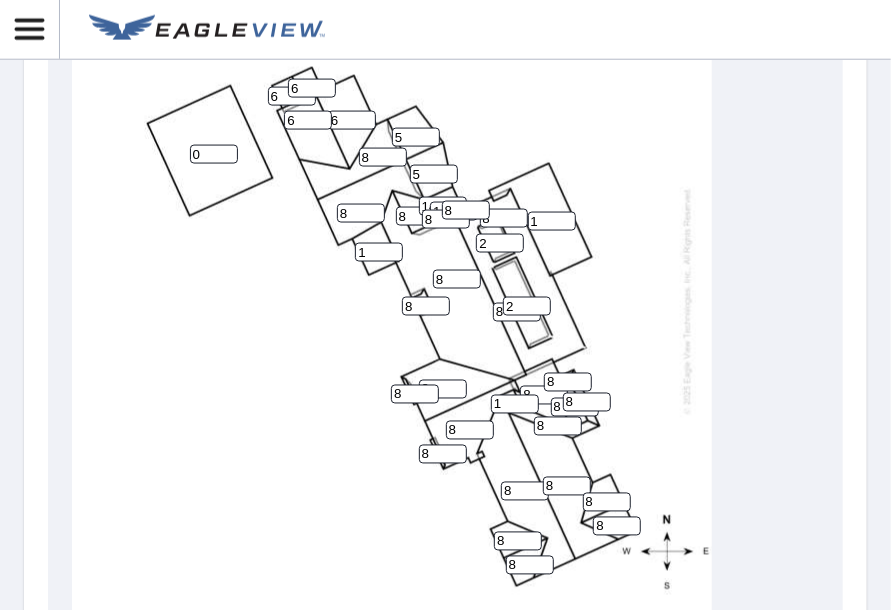 scroll, scrollTop: 20, scrollLeft: 0, axis: vertical 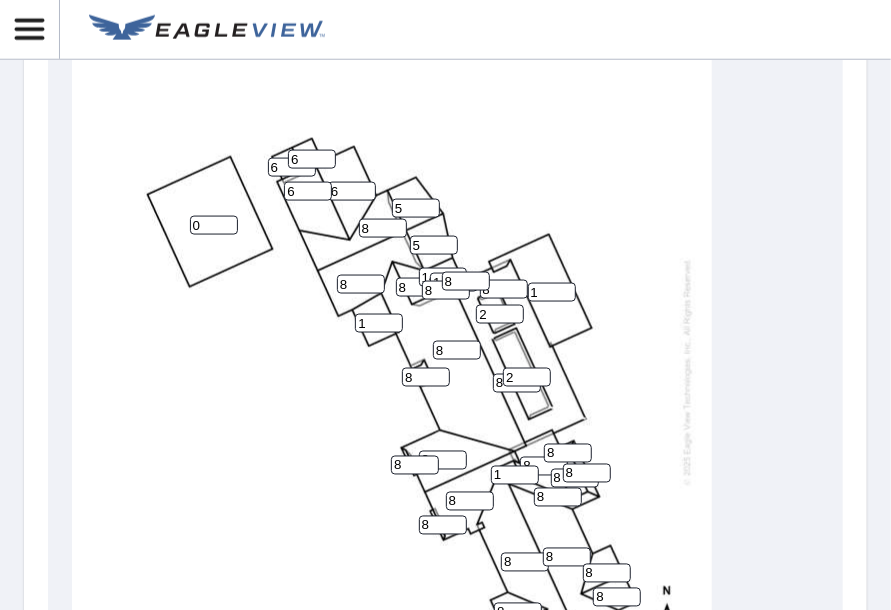 type on "2" 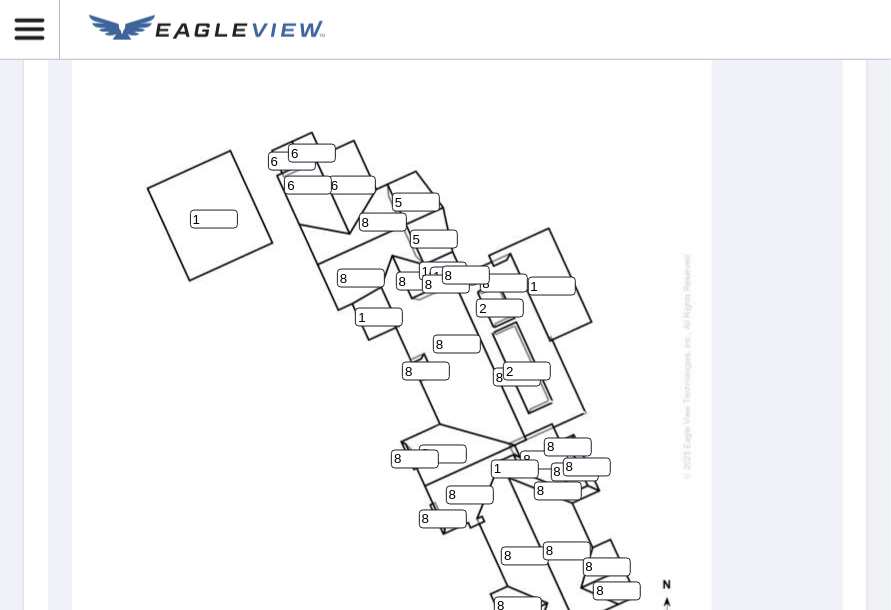 scroll, scrollTop: 20, scrollLeft: 0, axis: vertical 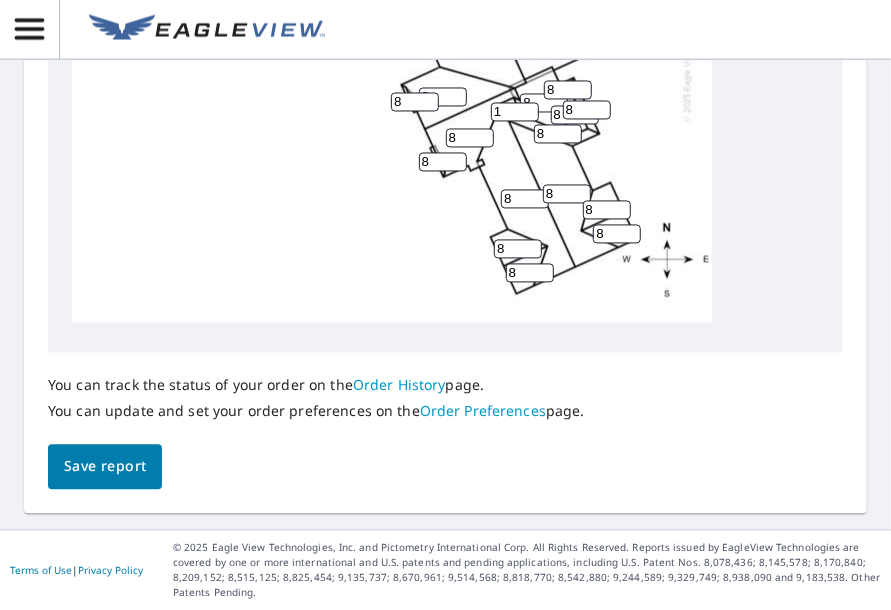 type on "1" 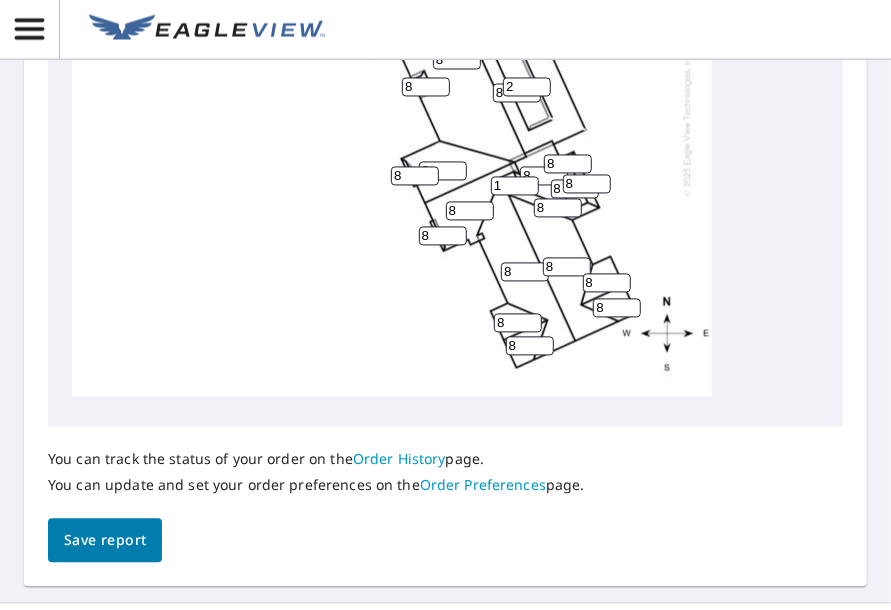 scroll, scrollTop: 1380, scrollLeft: 0, axis: vertical 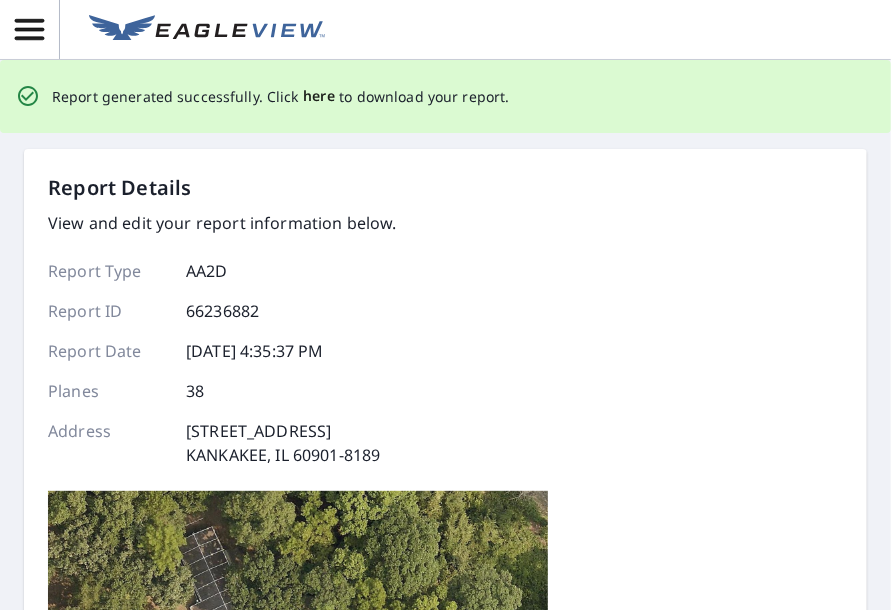 click on "here" at bounding box center (319, 96) 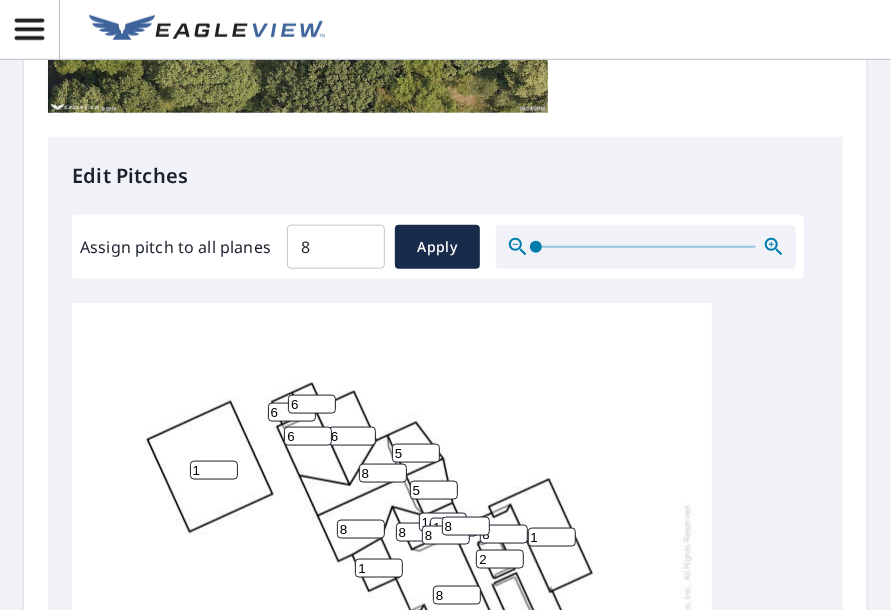 scroll, scrollTop: 715, scrollLeft: 0, axis: vertical 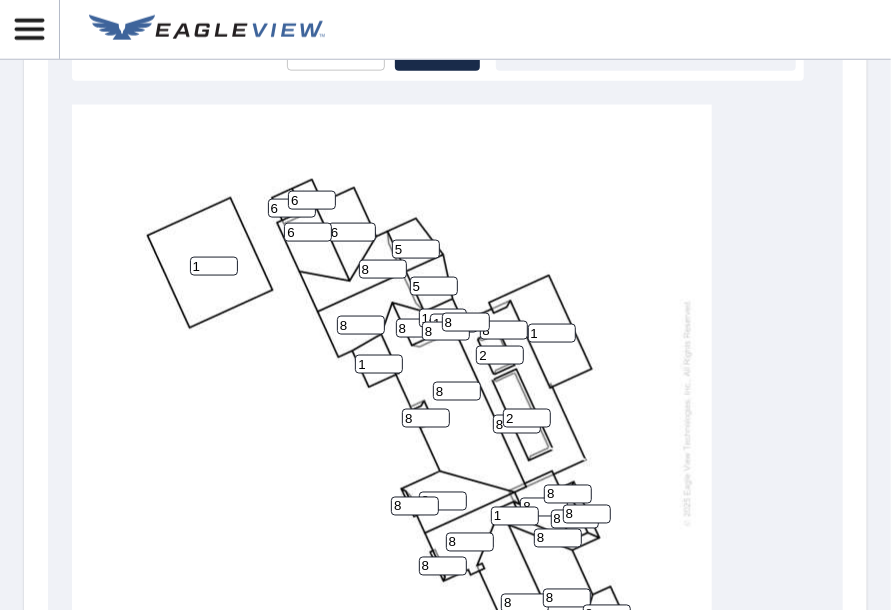 click on "2" at bounding box center [527, 418] 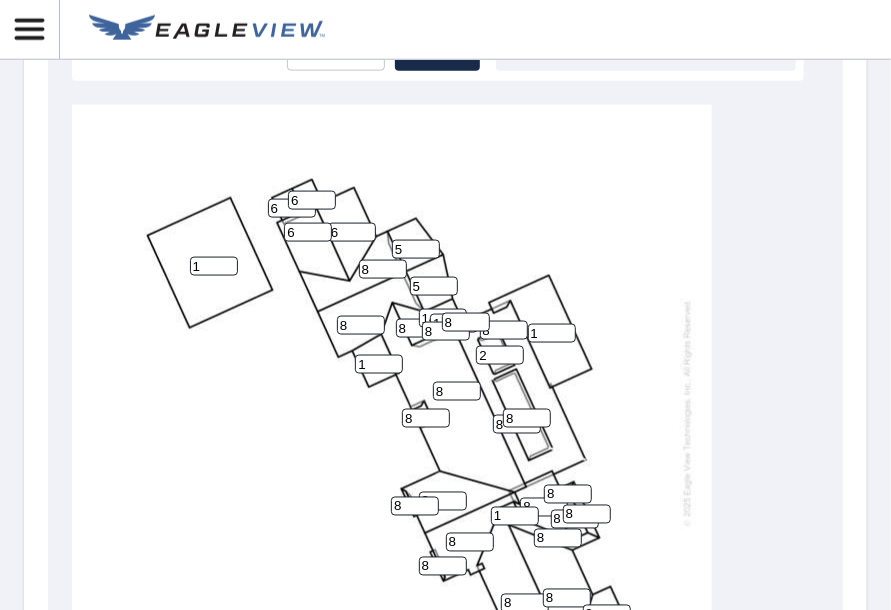 type on "8" 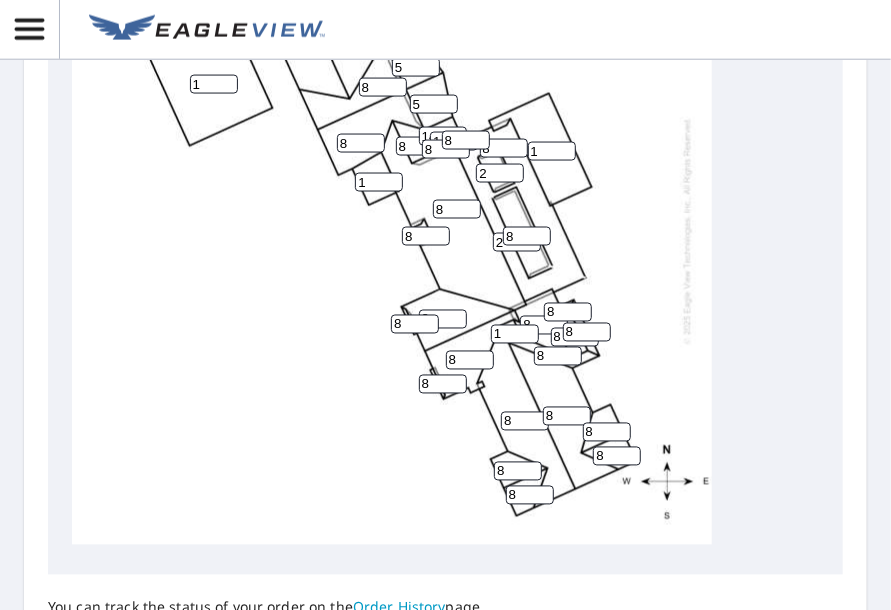 scroll, scrollTop: 1070, scrollLeft: 0, axis: vertical 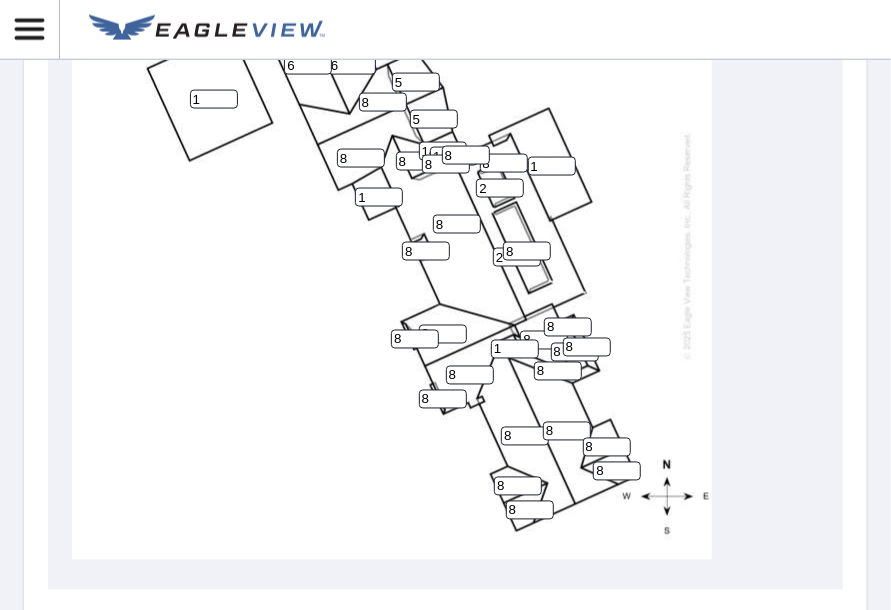 type on "2" 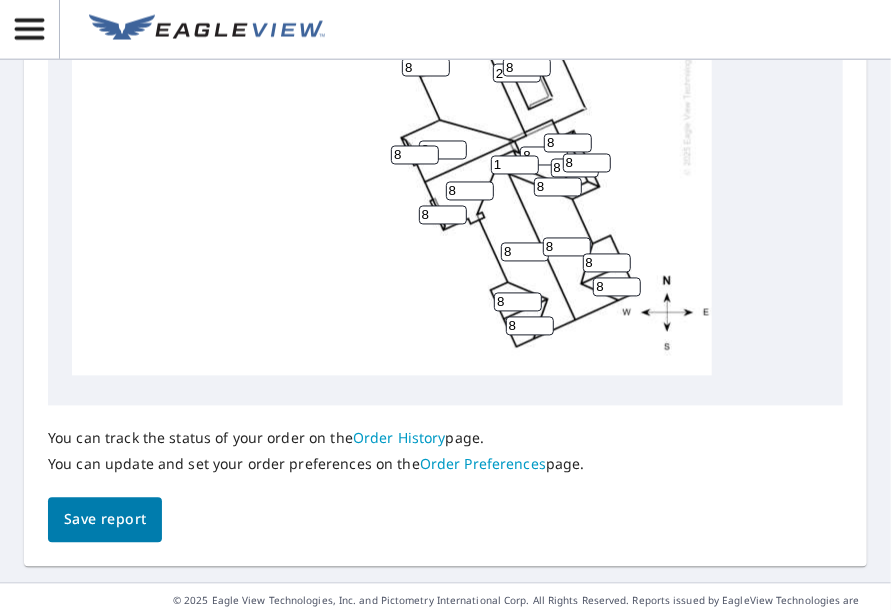 scroll, scrollTop: 1254, scrollLeft: 0, axis: vertical 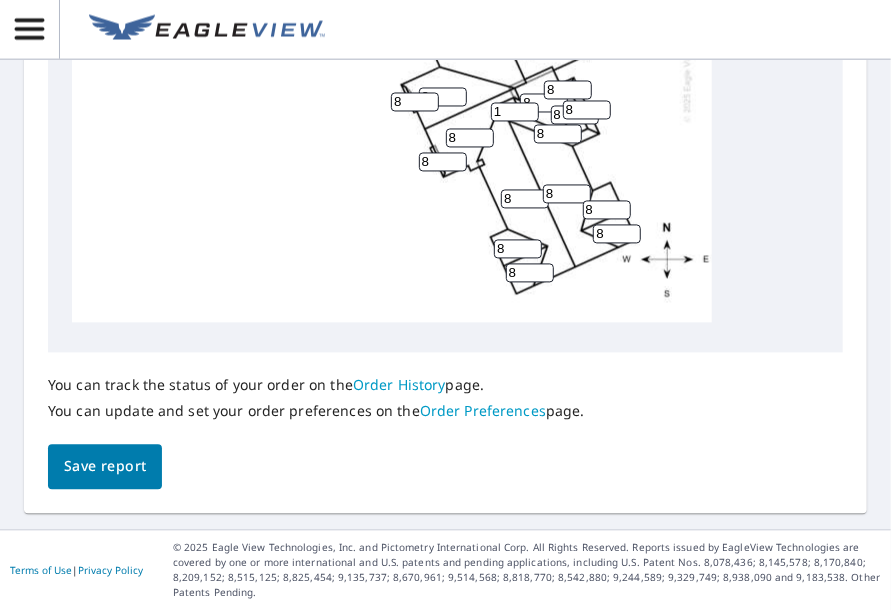click on "Save report" at bounding box center [105, 467] 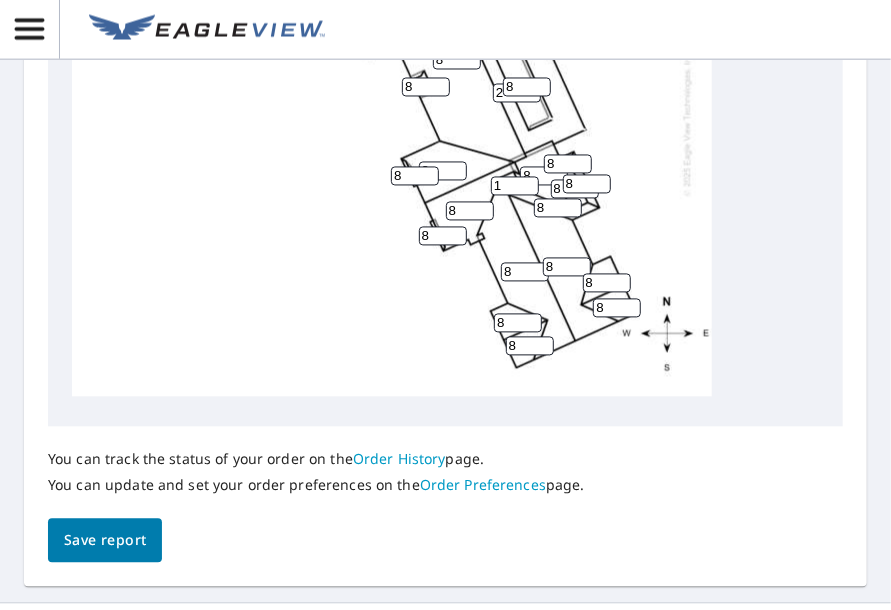 scroll, scrollTop: 1380, scrollLeft: 0, axis: vertical 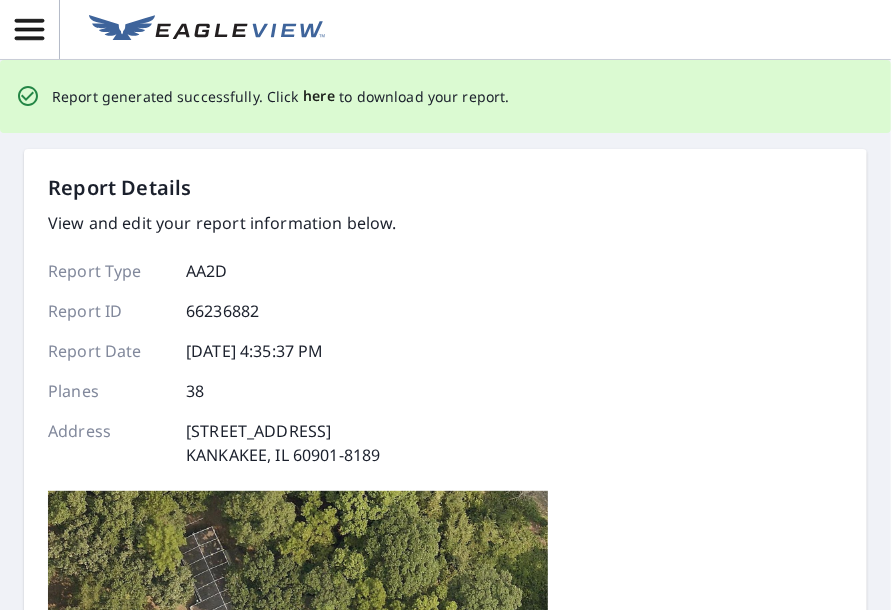 click on "here" at bounding box center (319, 96) 